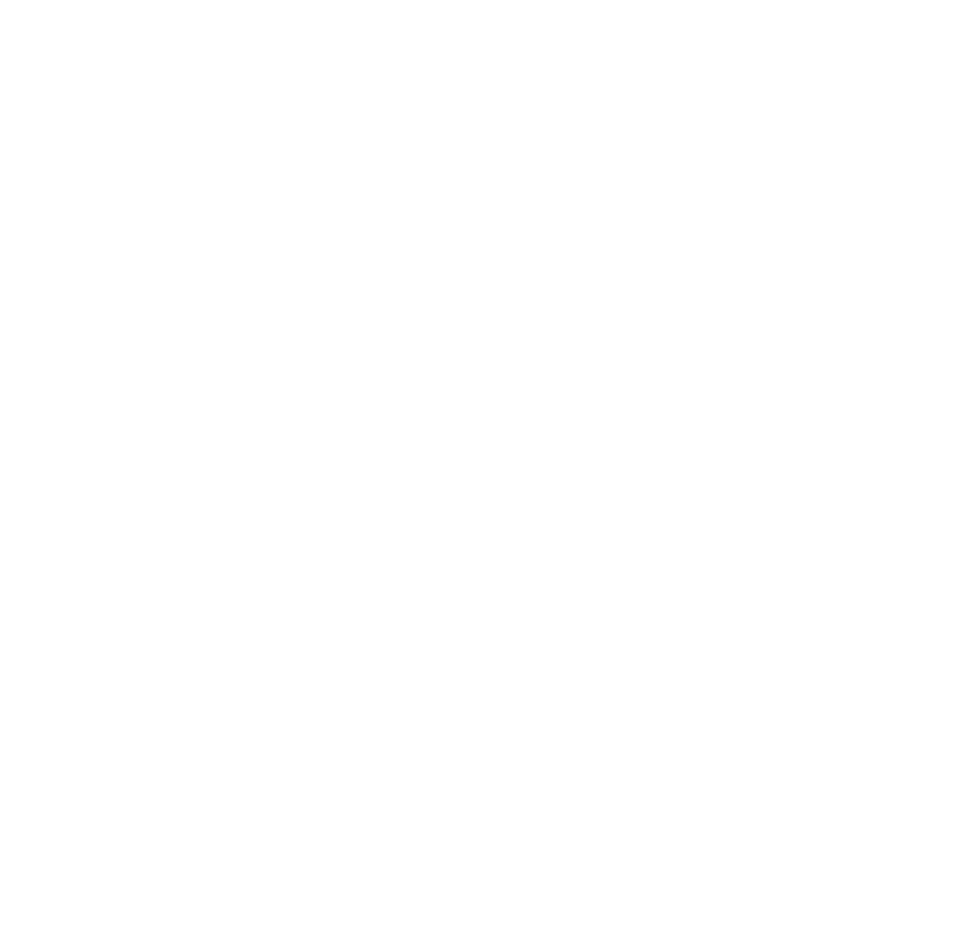 scroll, scrollTop: 0, scrollLeft: 0, axis: both 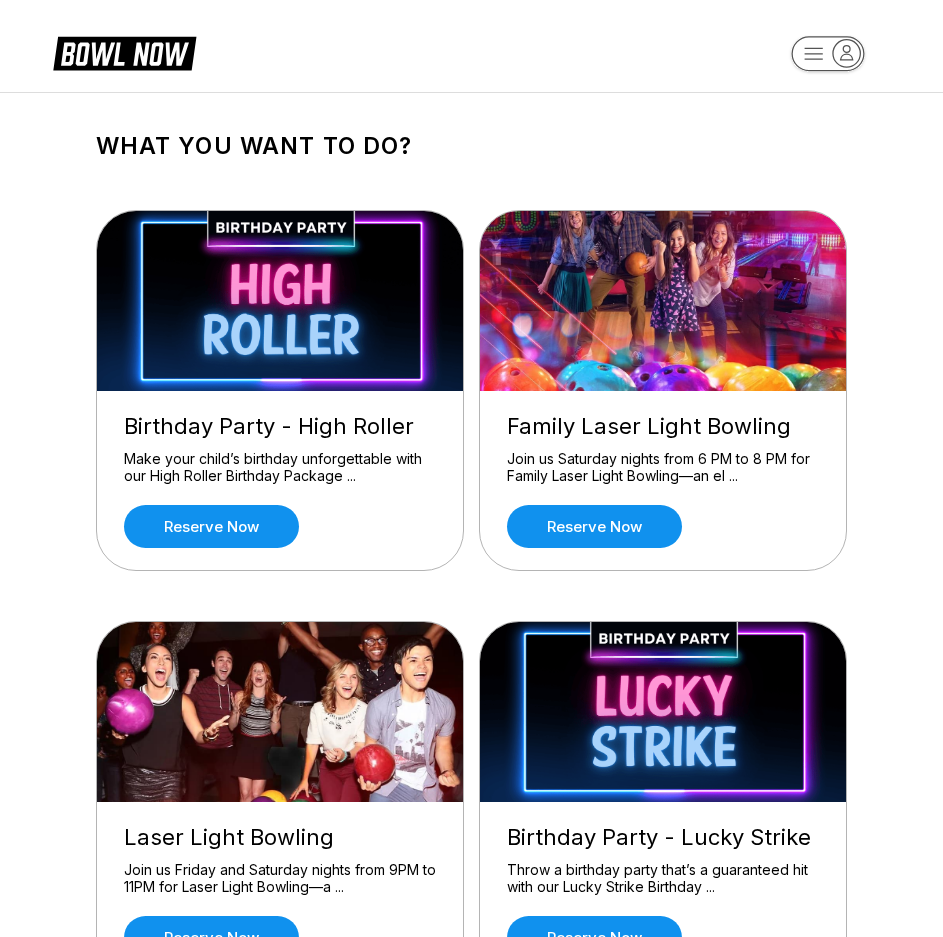 click 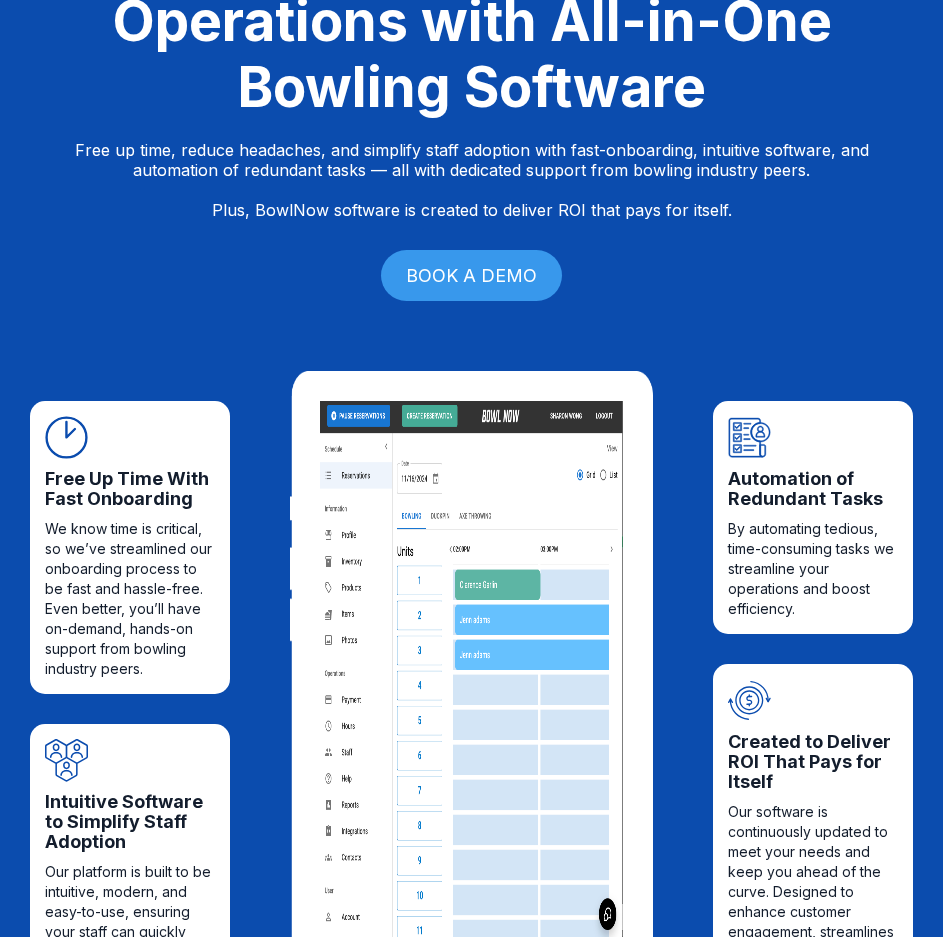 scroll, scrollTop: 0, scrollLeft: 0, axis: both 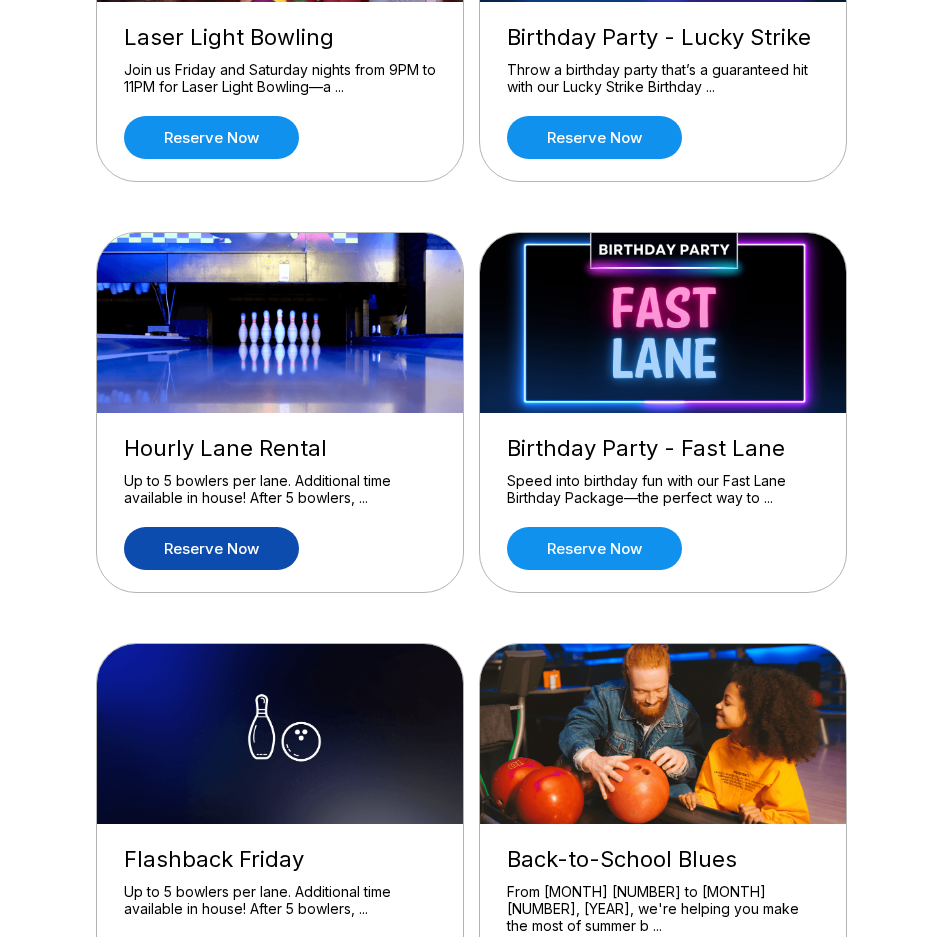 click on "Reserve now" at bounding box center (211, 548) 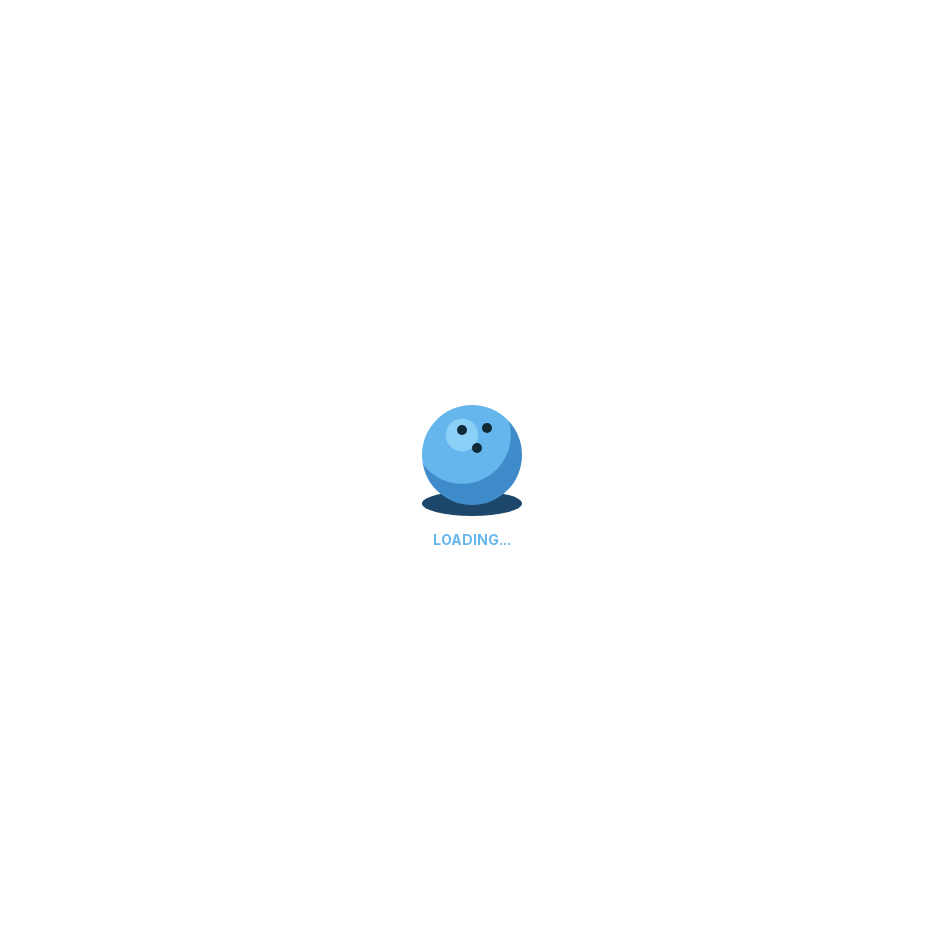 scroll, scrollTop: 0, scrollLeft: 0, axis: both 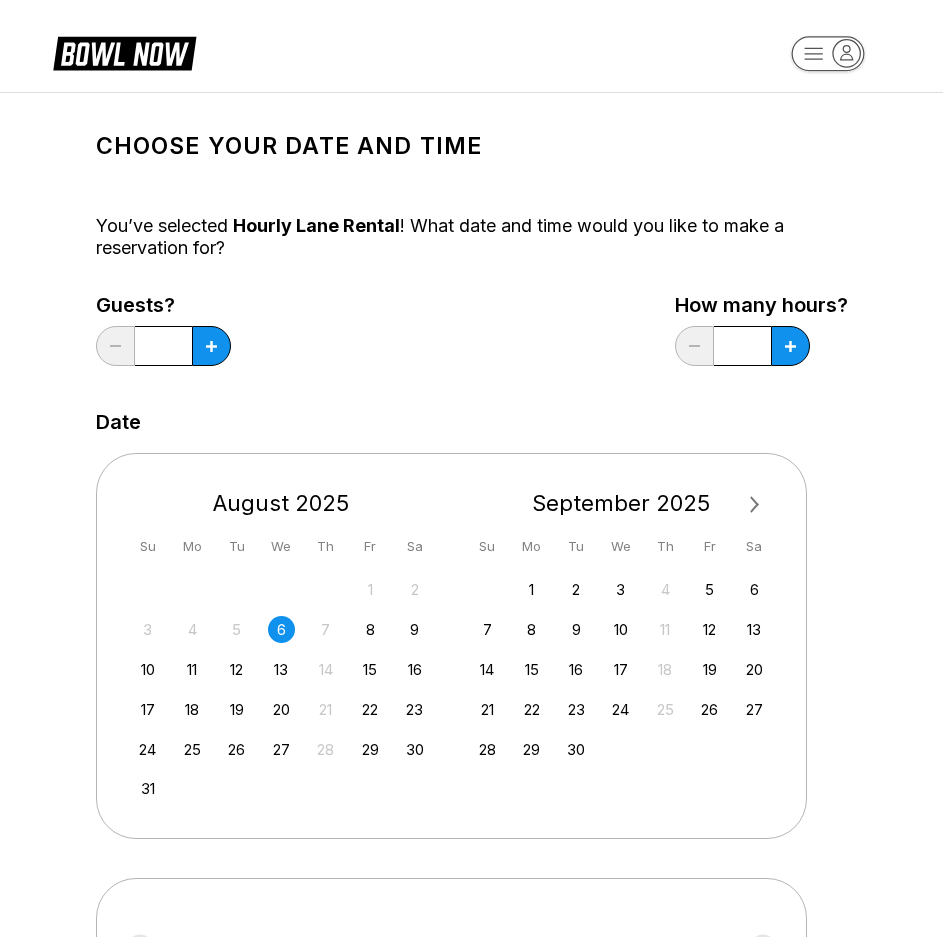click on "6" at bounding box center [281, 629] 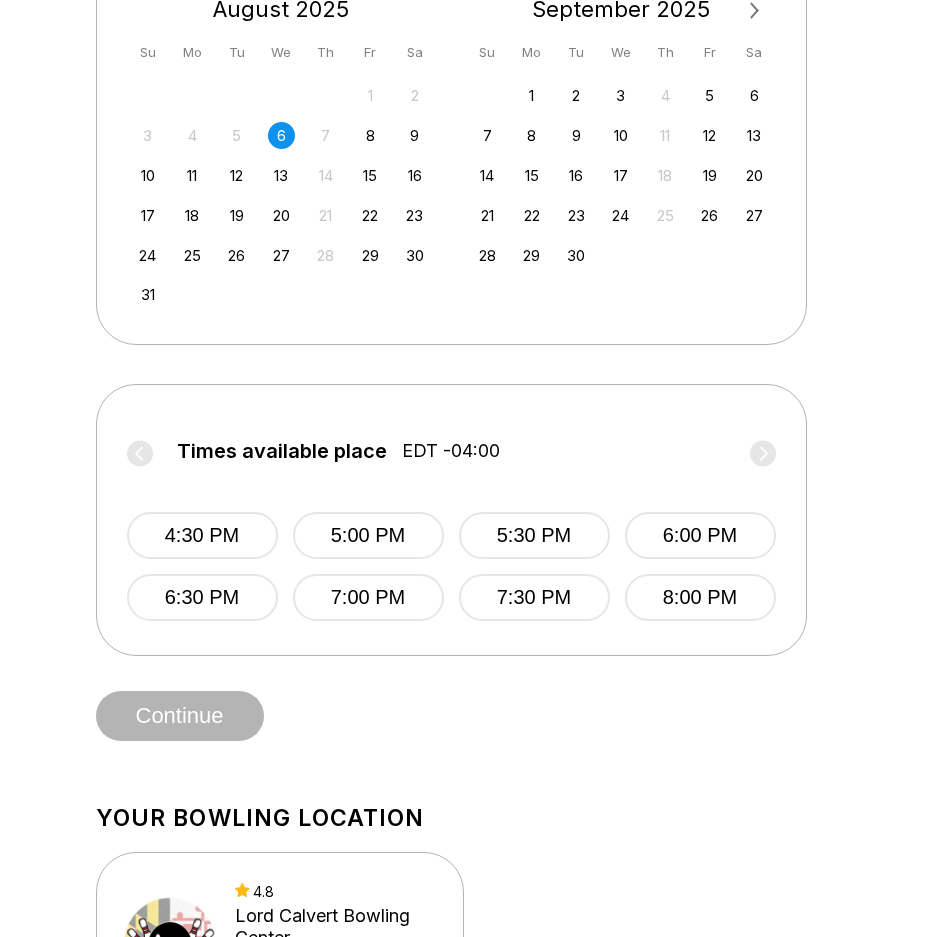 scroll, scrollTop: 500, scrollLeft: 0, axis: vertical 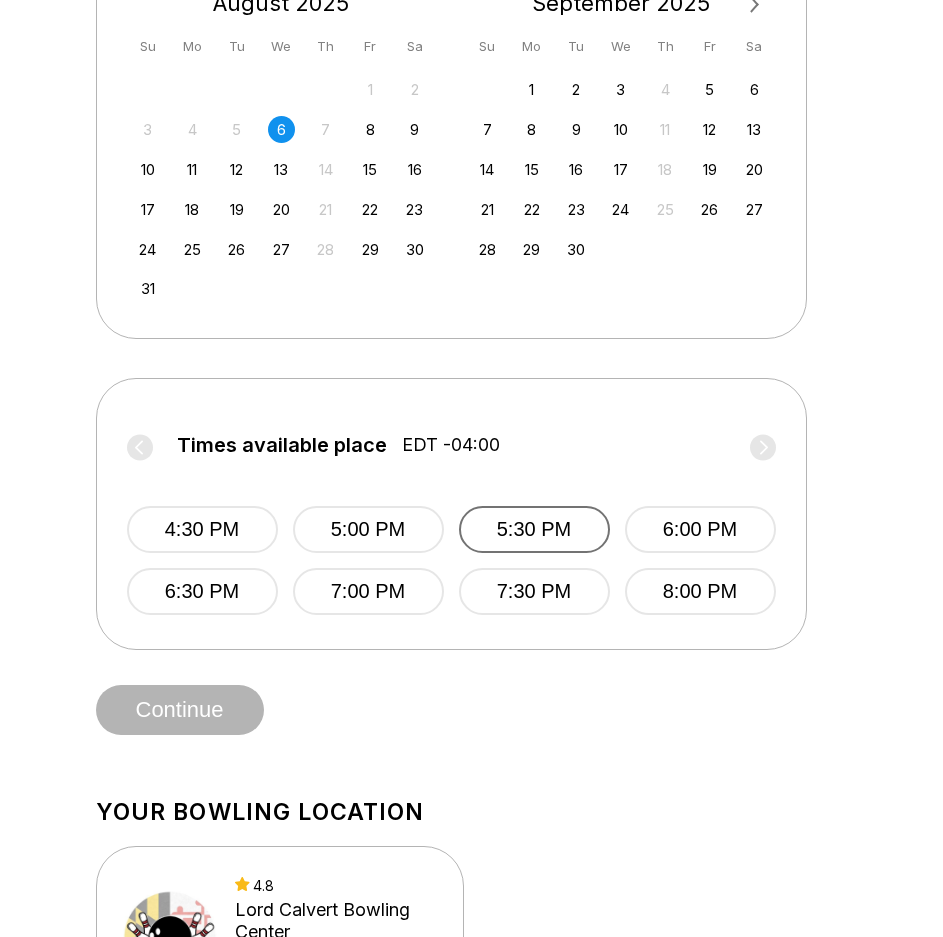 click on "5:30 PM" at bounding box center [534, 529] 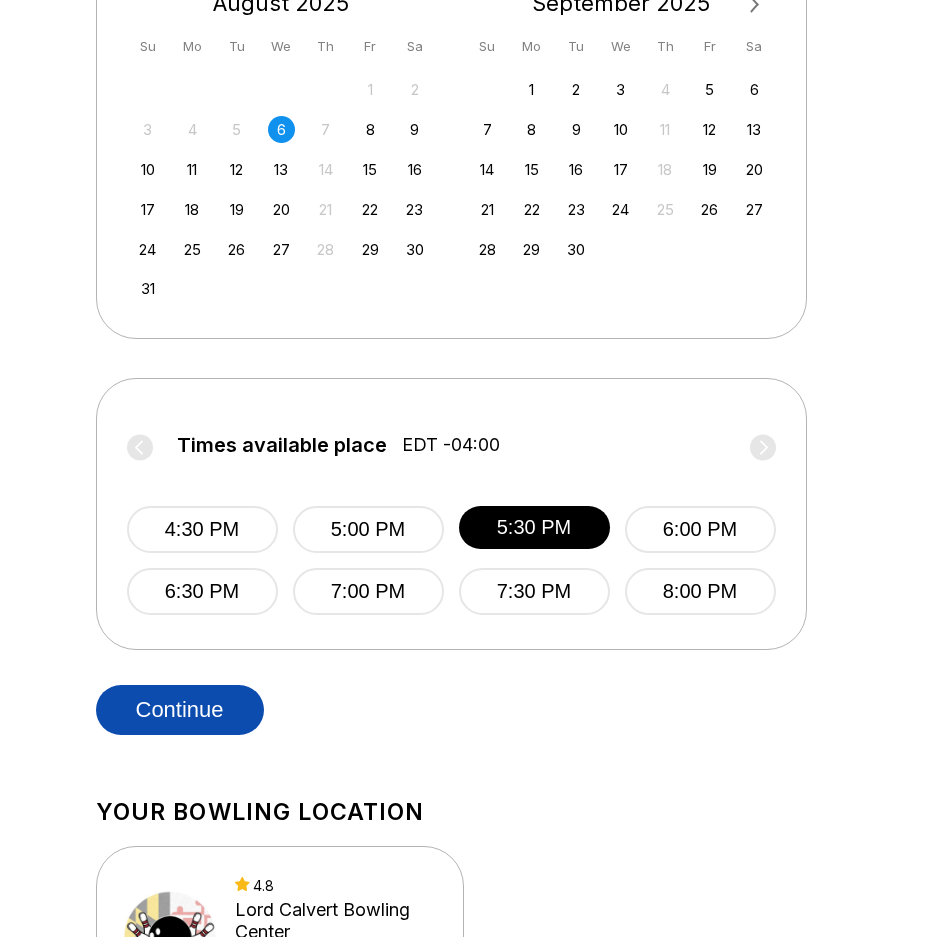 click on "Continue" at bounding box center (180, 710) 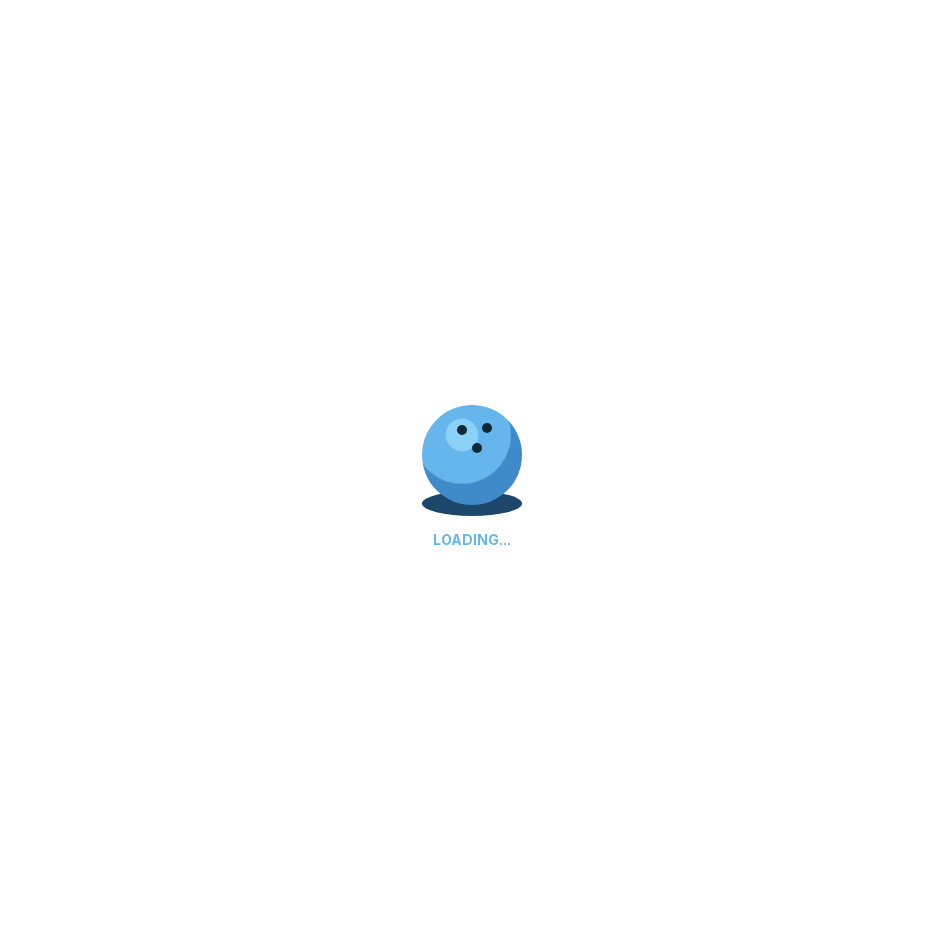scroll, scrollTop: 0, scrollLeft: 0, axis: both 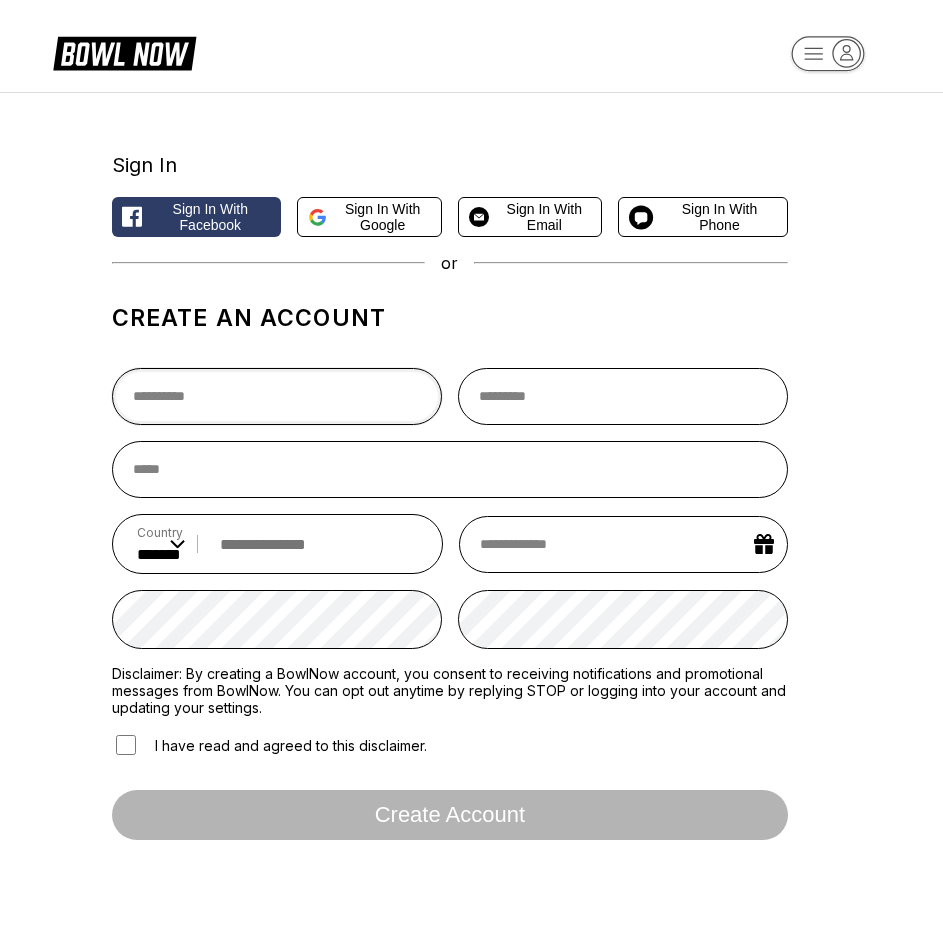 click at bounding box center (277, 396) 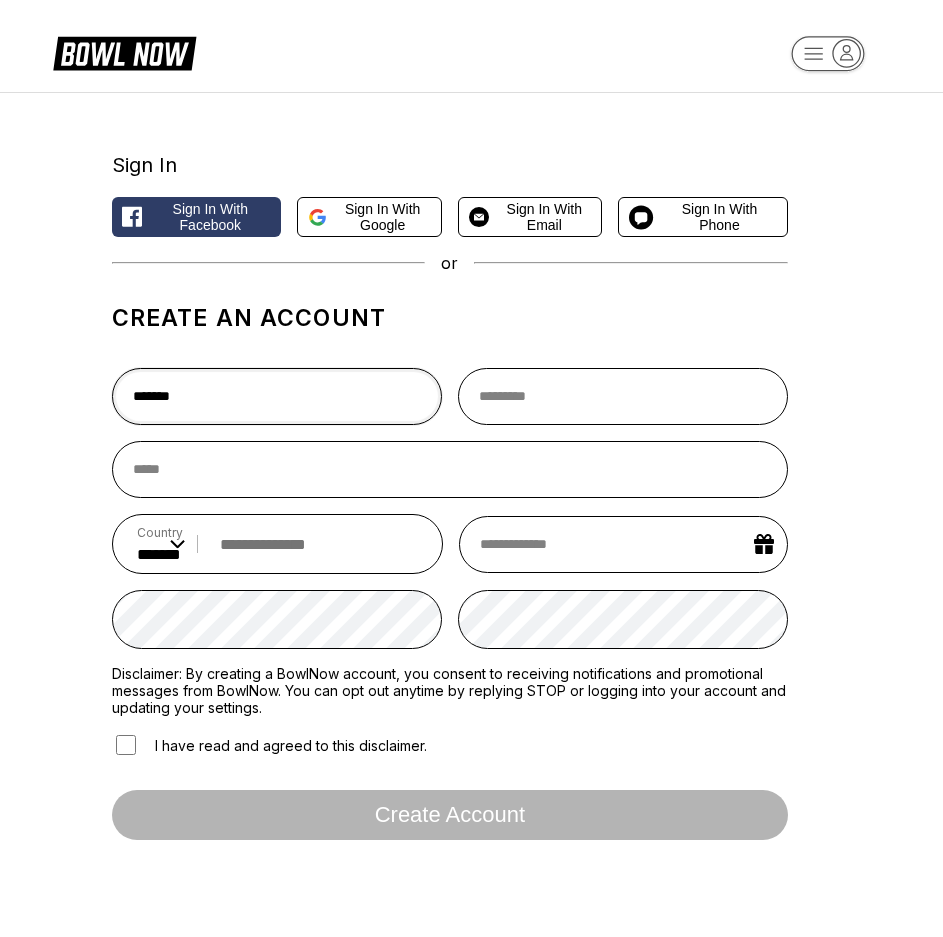 type on "*******" 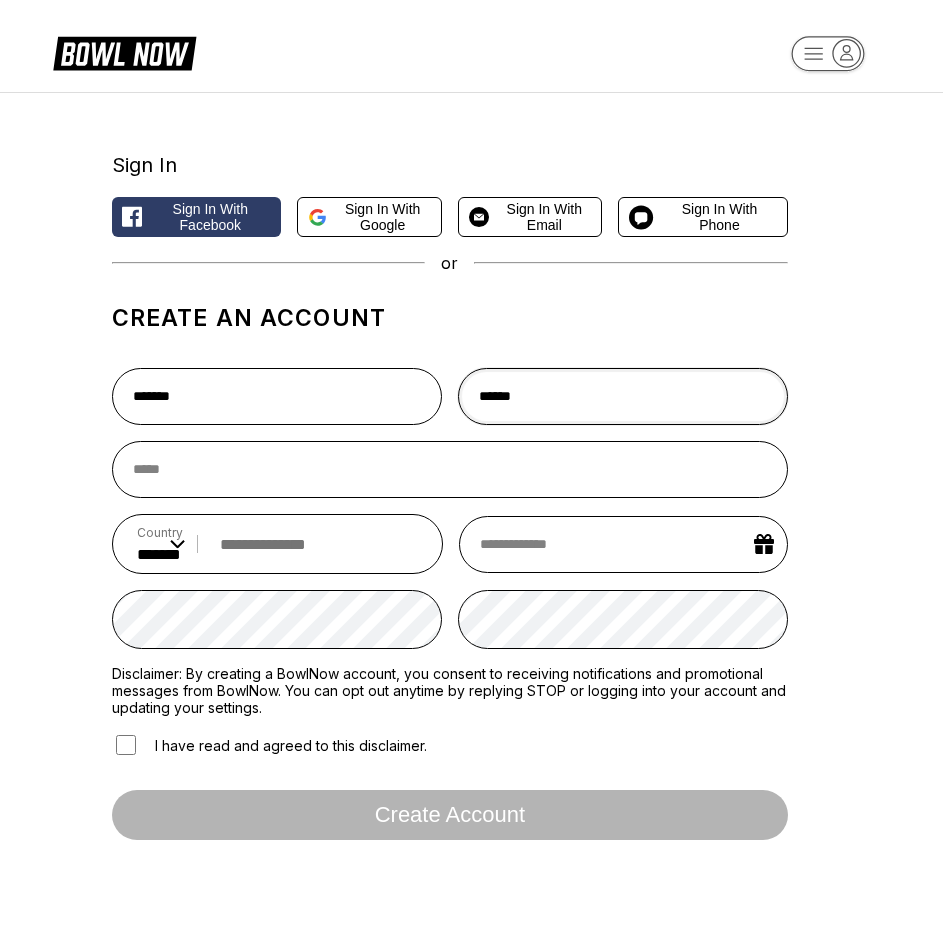 type on "******" 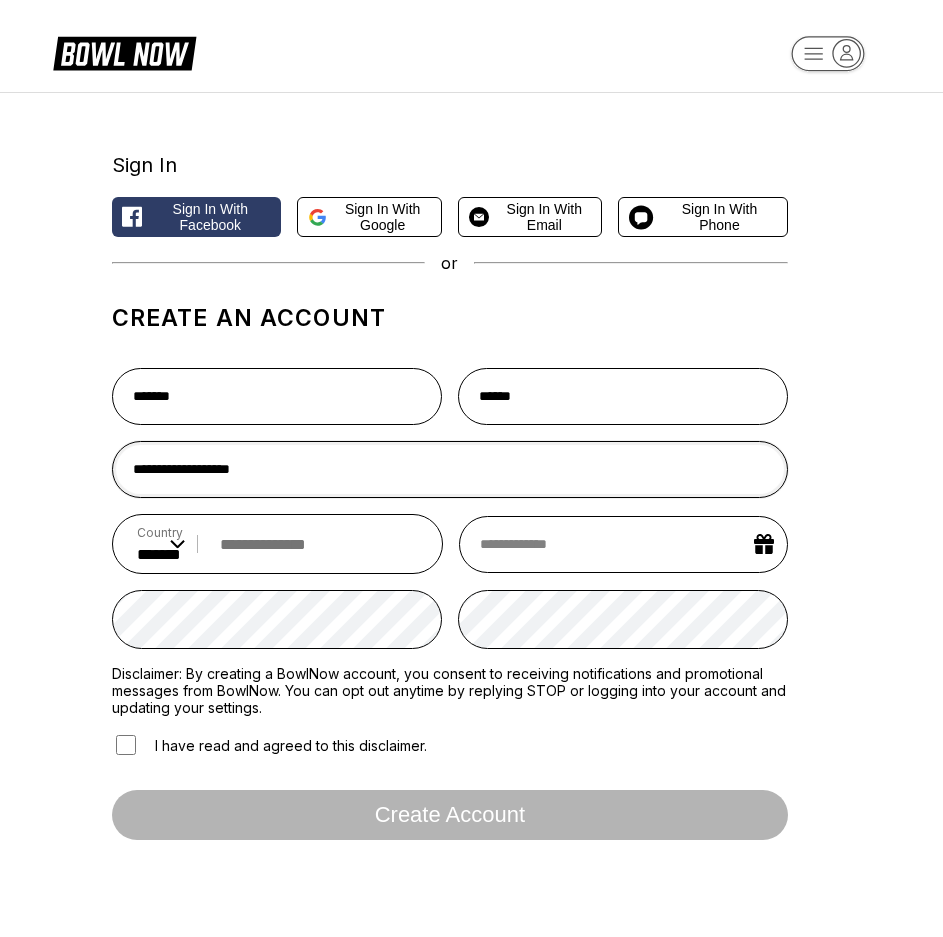type on "**********" 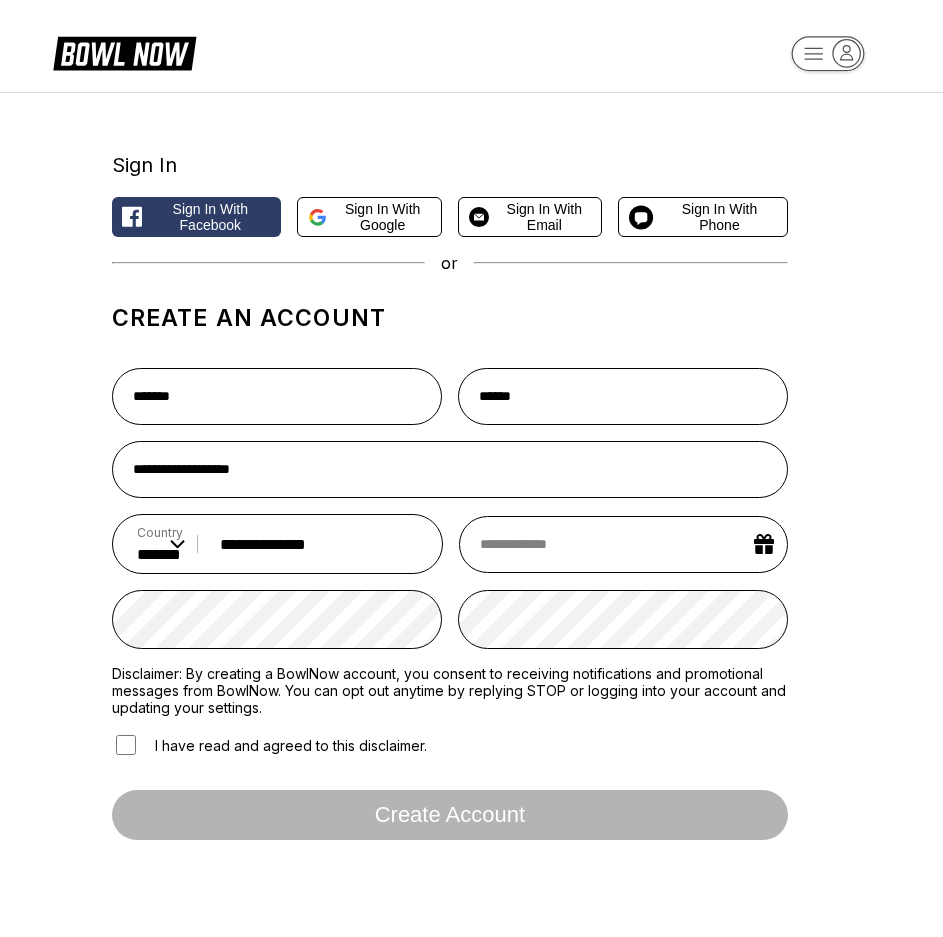 type on "**********" 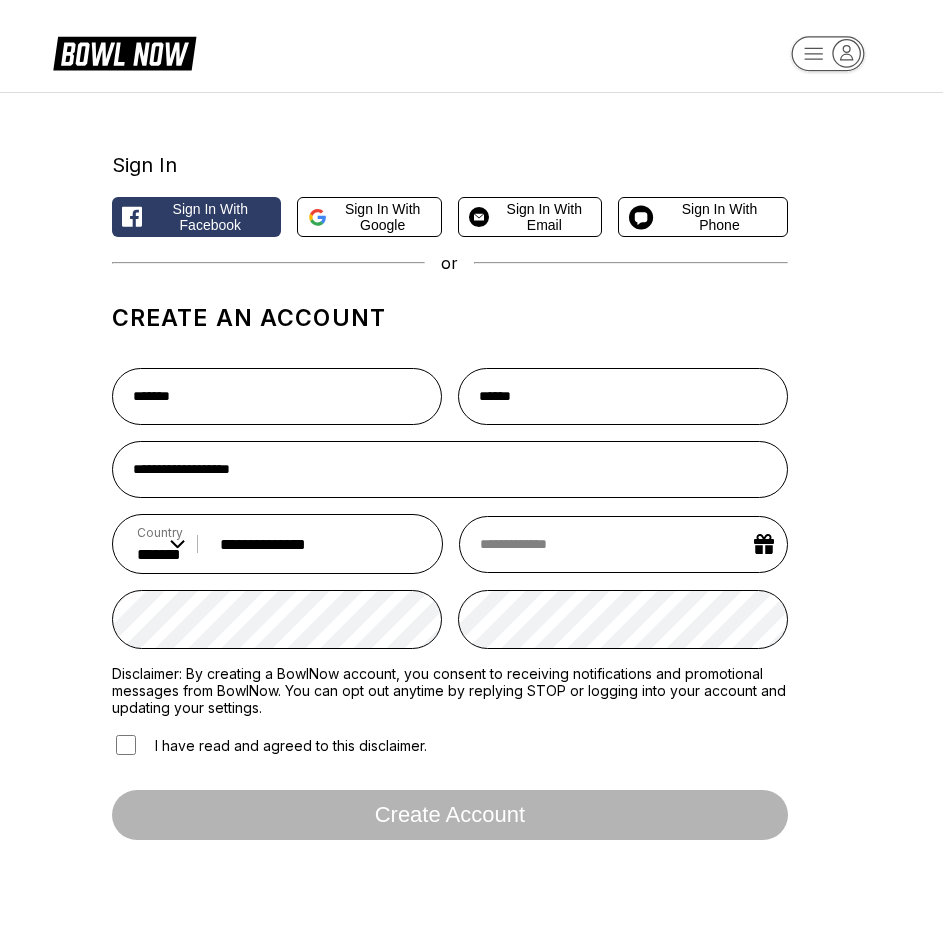 select on "*" 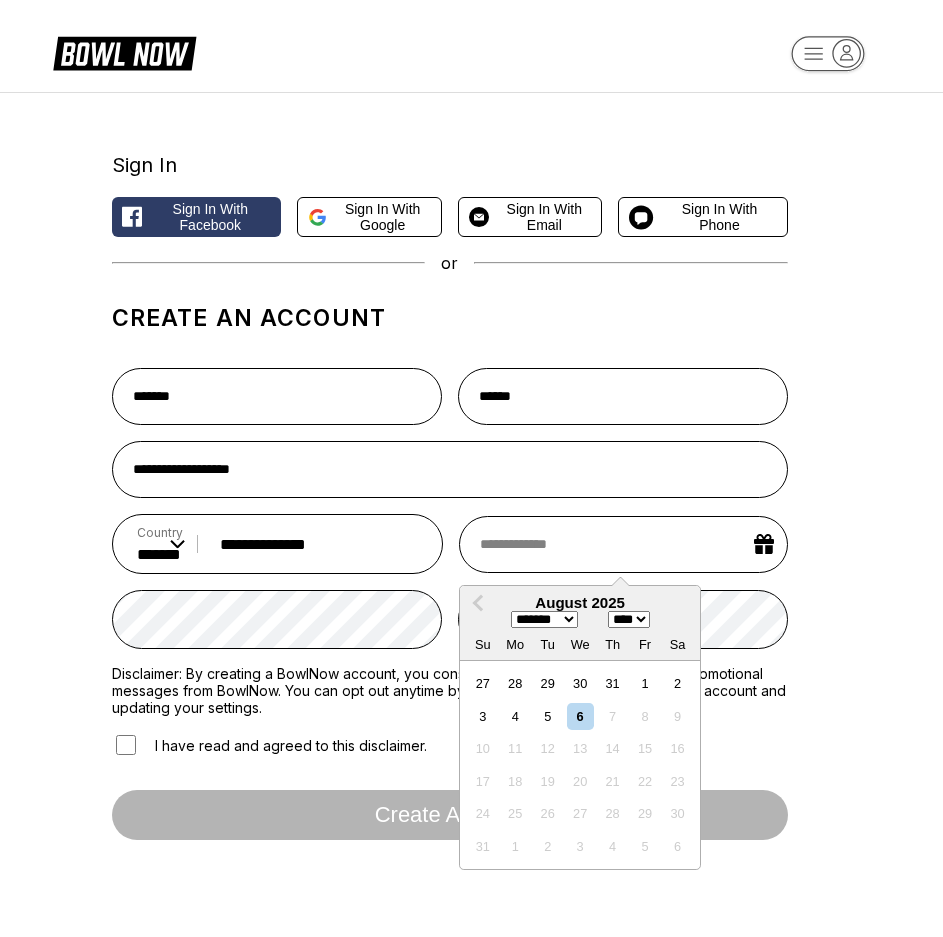 type on "*" 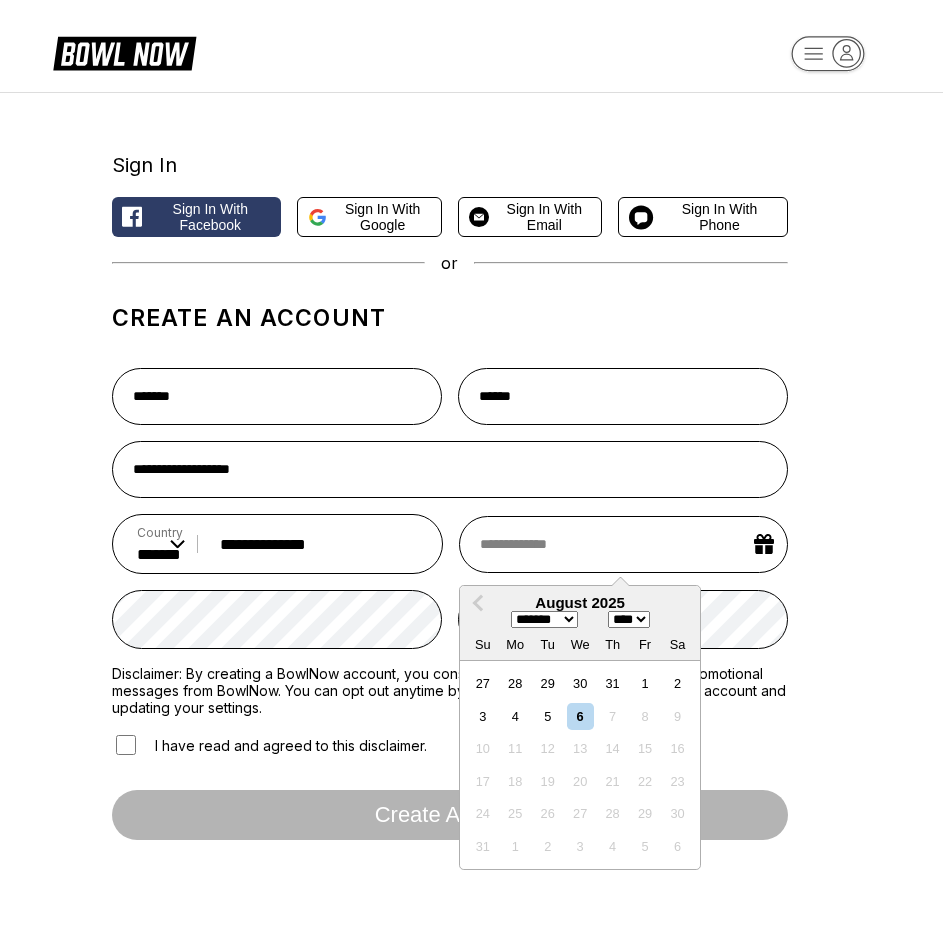 select on "*" 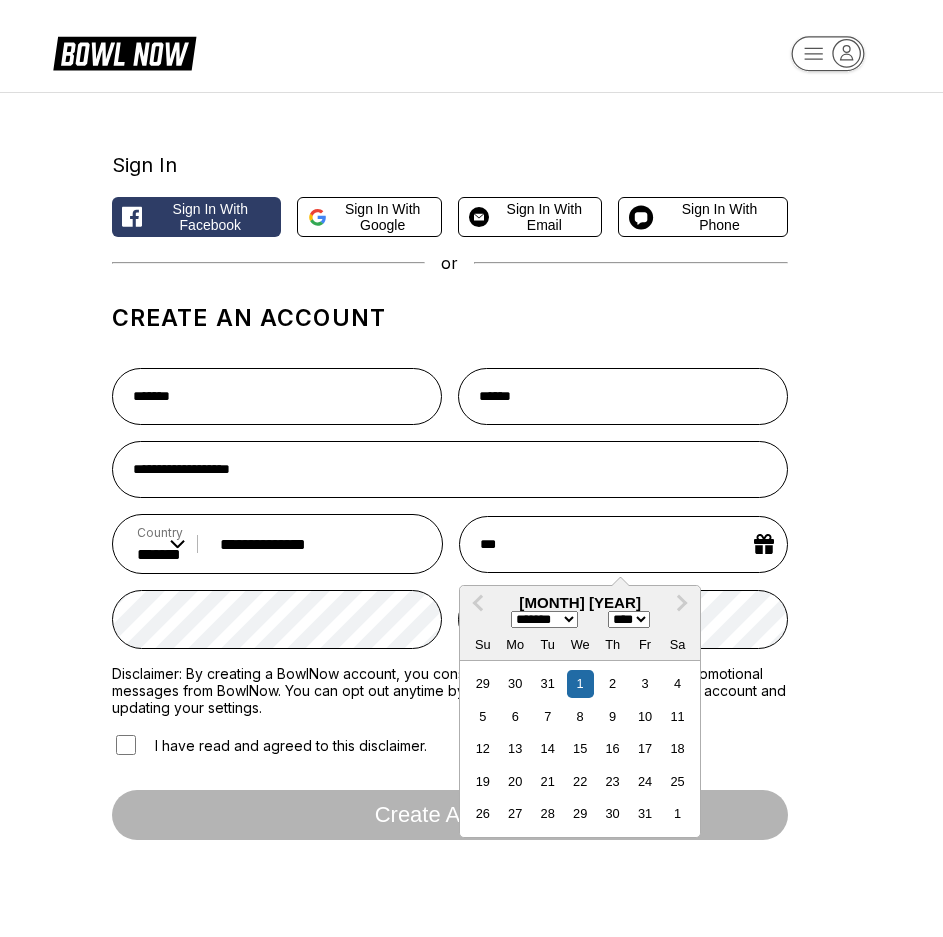 type on "****" 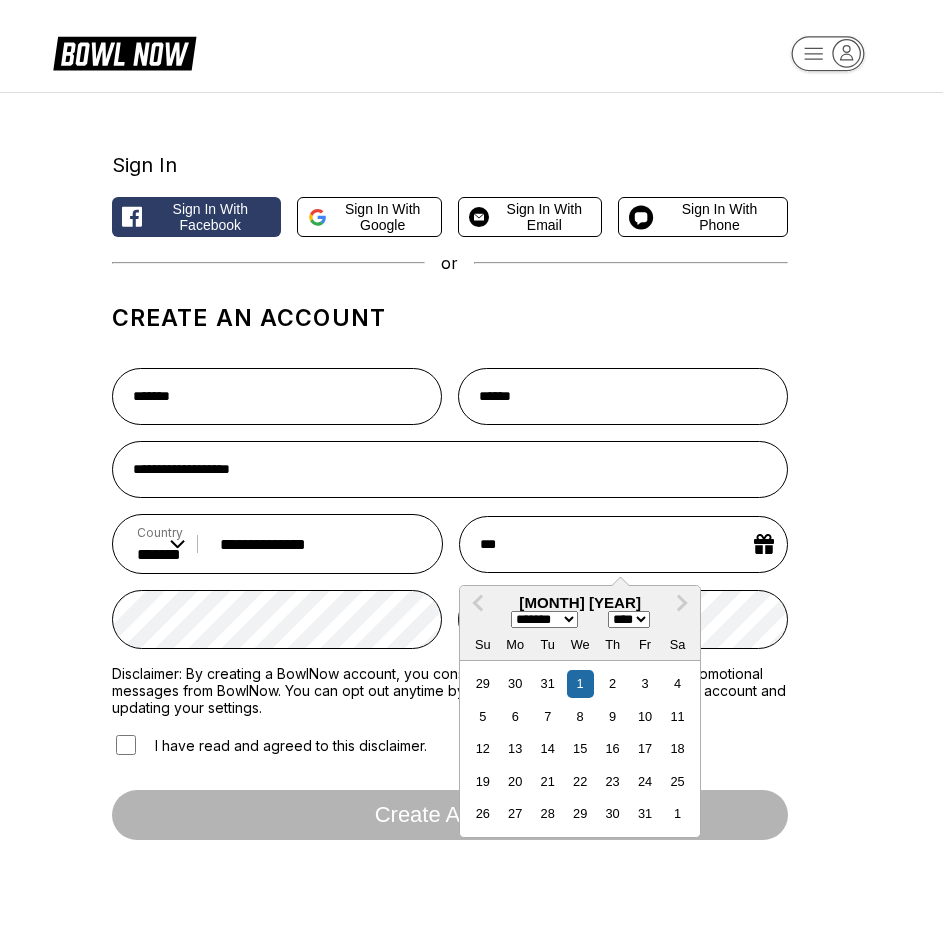select on "**" 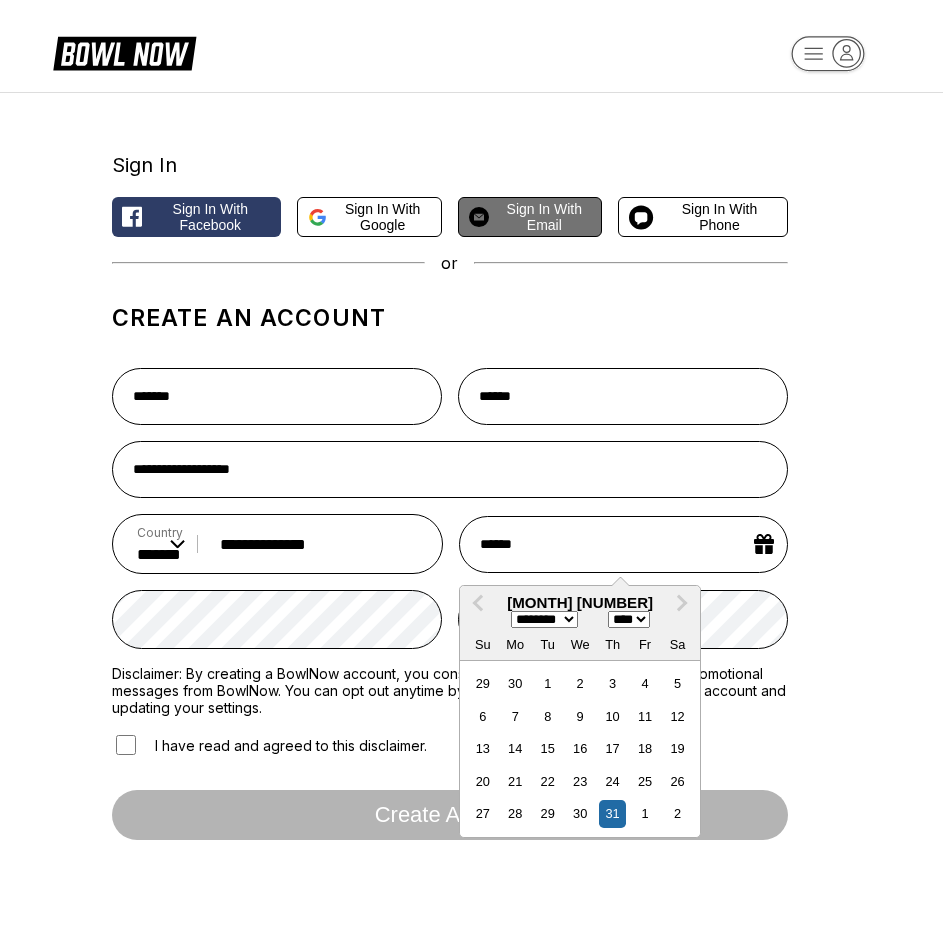 type on "*******" 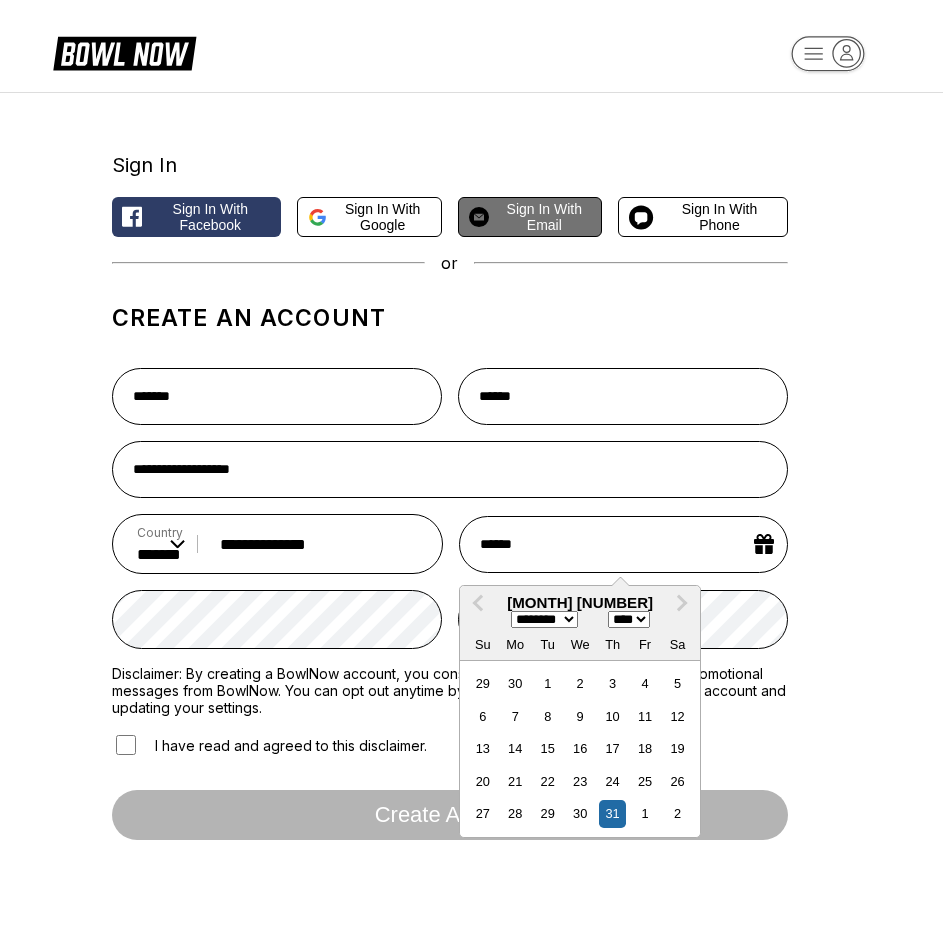select on "**" 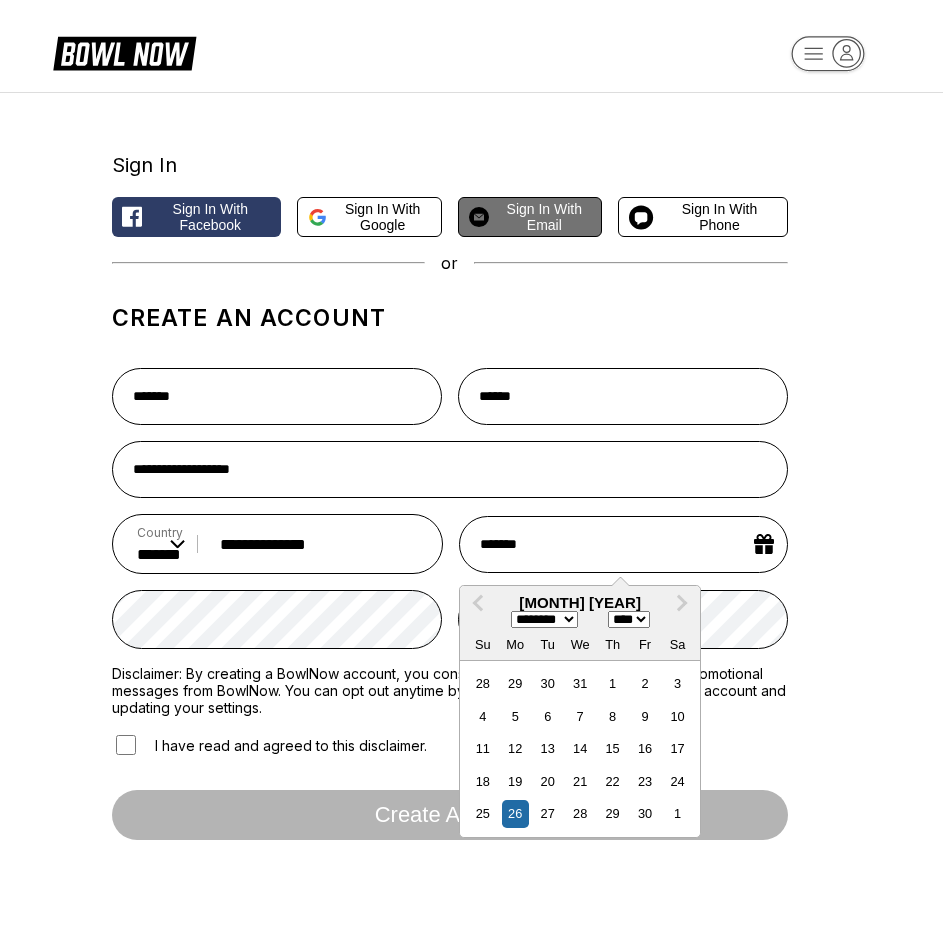 type on "********" 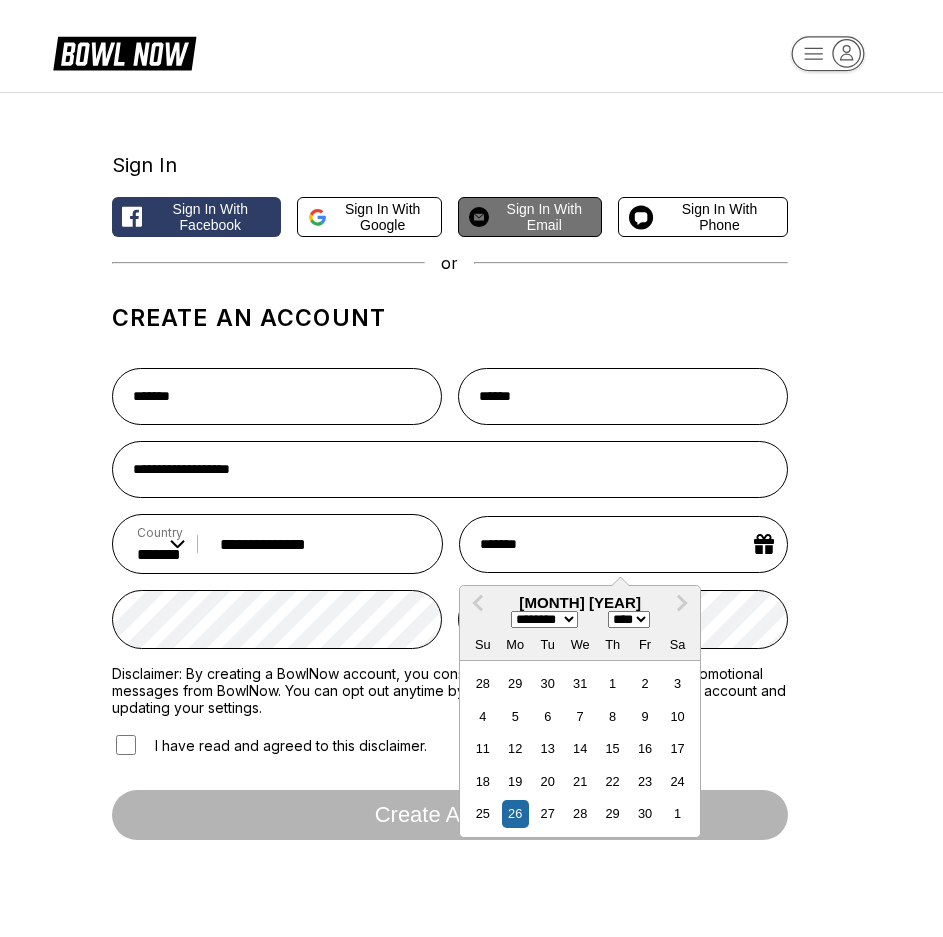 select on "****" 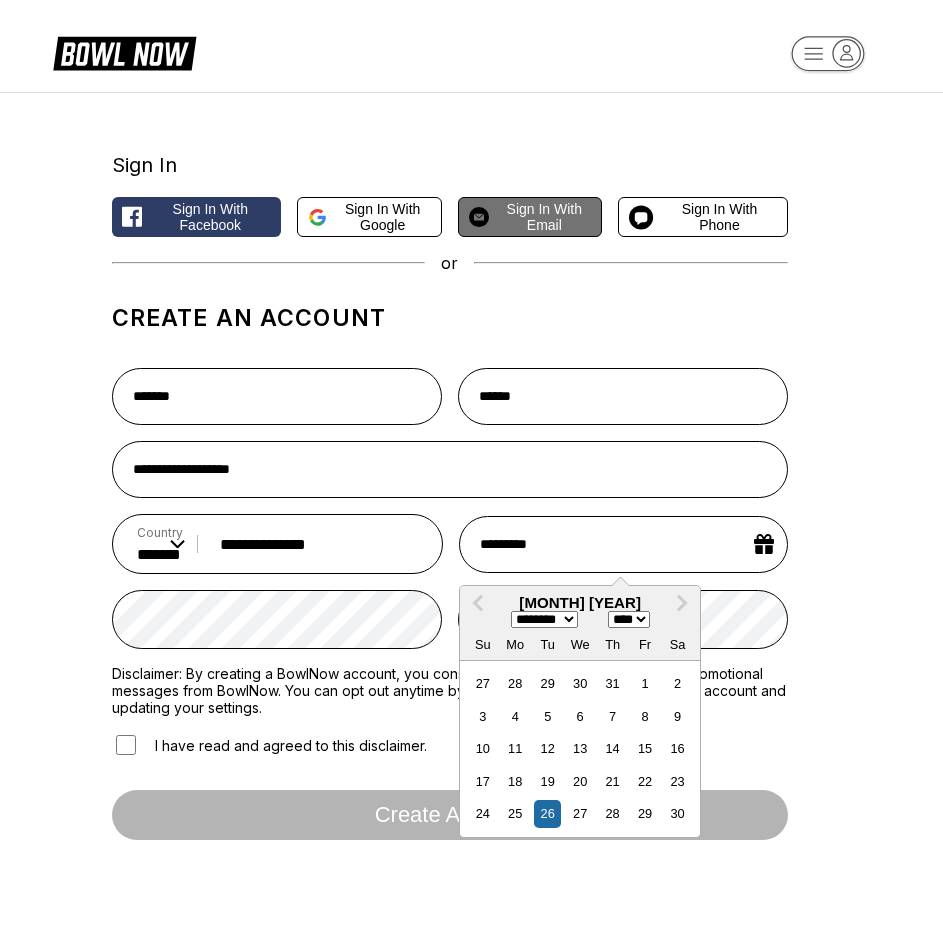 type on "**********" 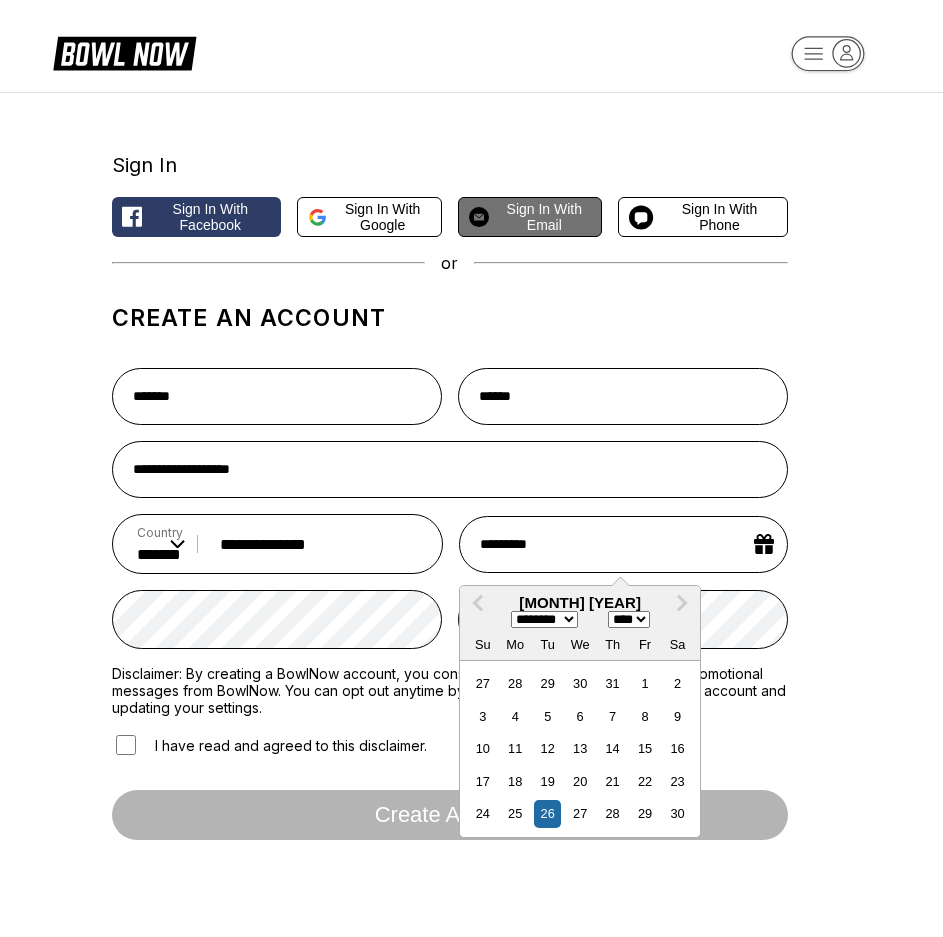select on "****" 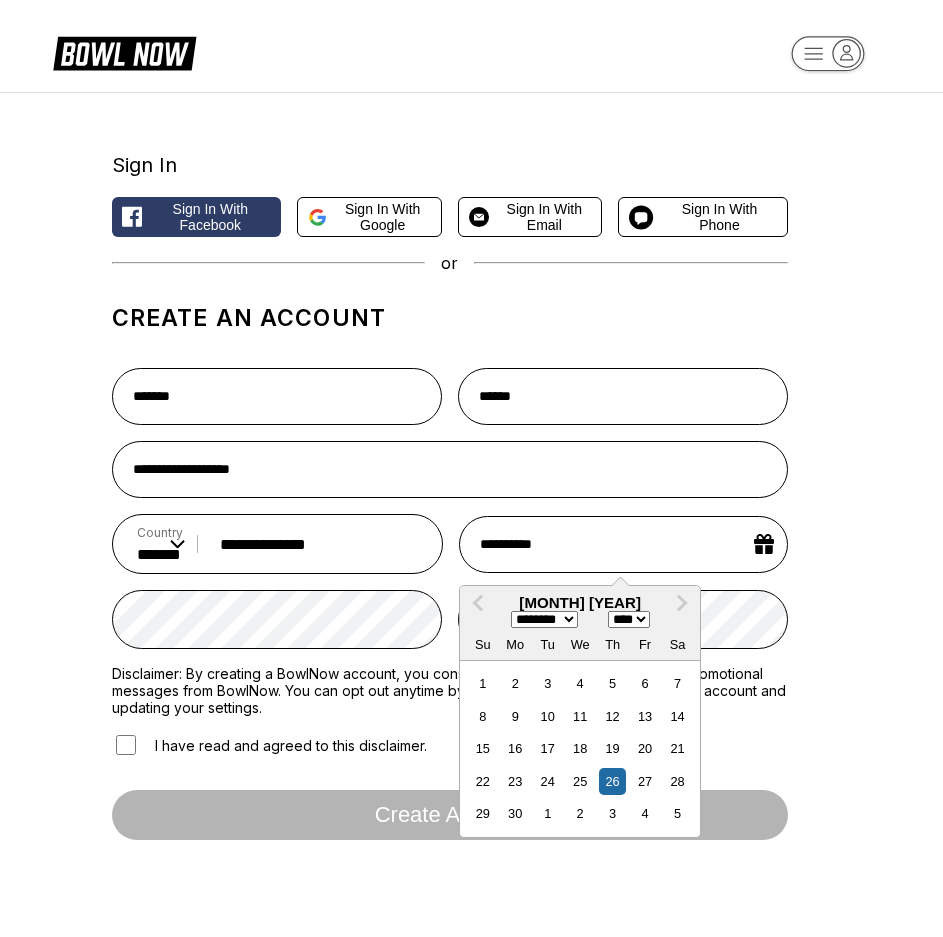 type on "**********" 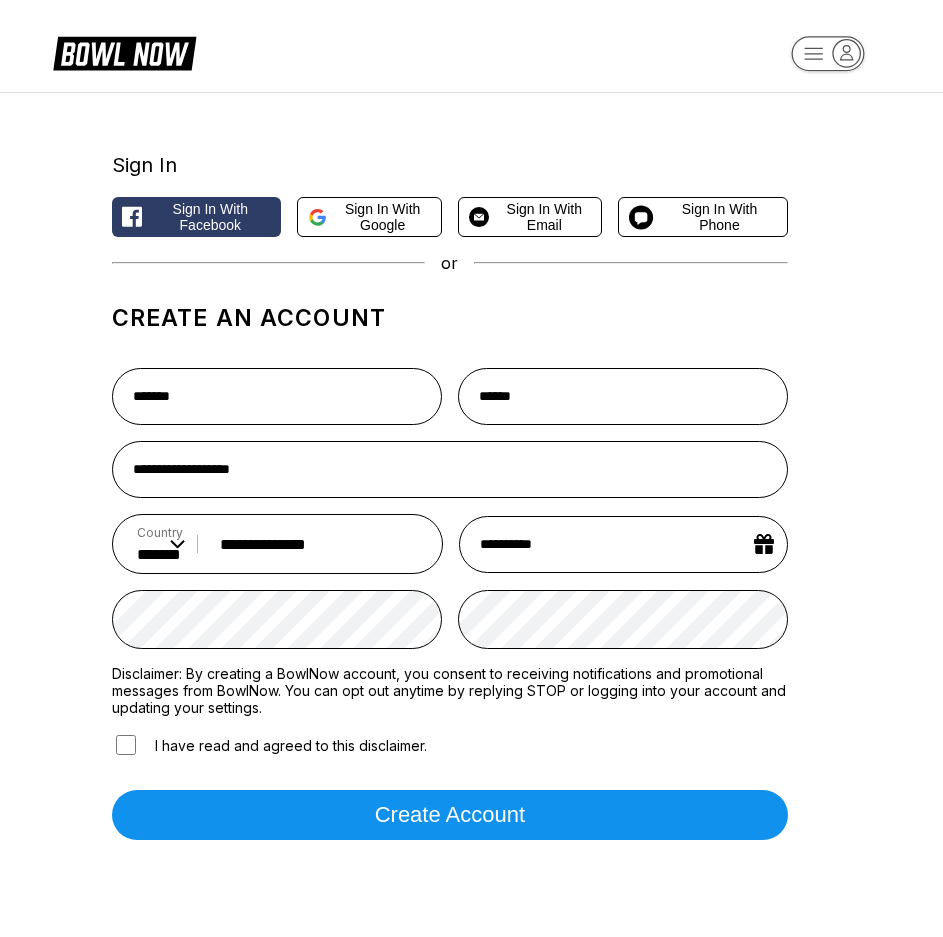 click on "Create account" at bounding box center (450, 815) 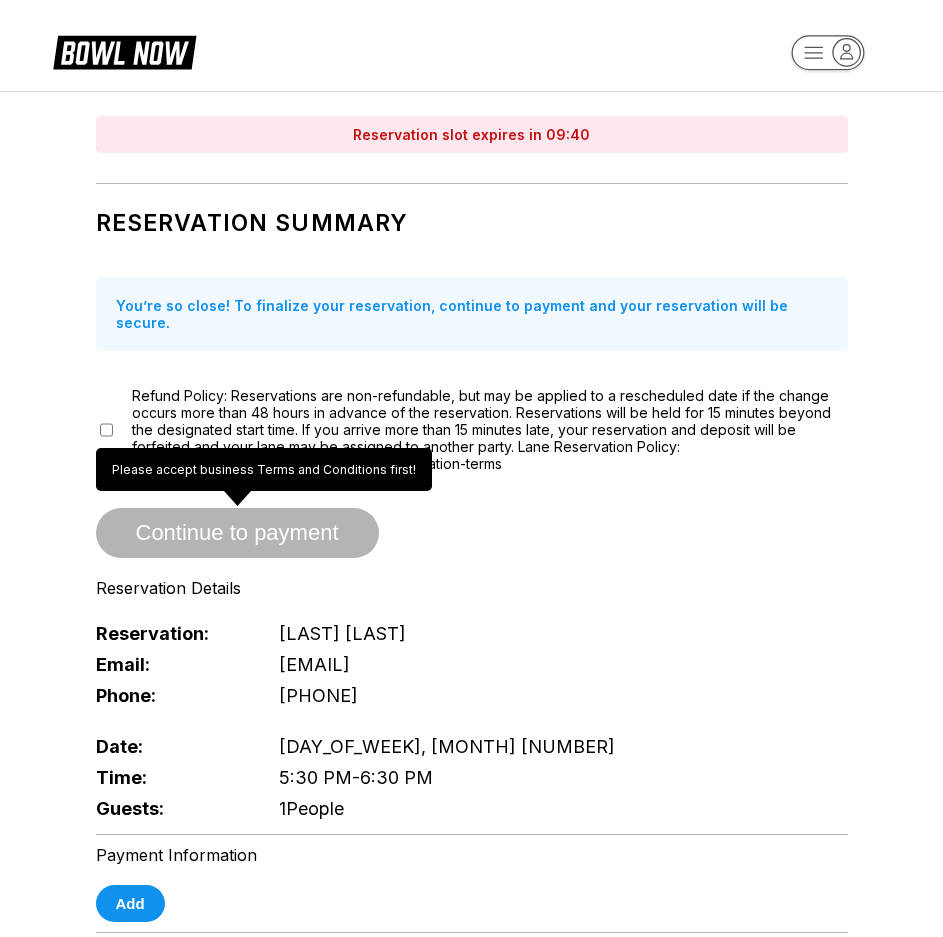 scroll, scrollTop: 0, scrollLeft: 0, axis: both 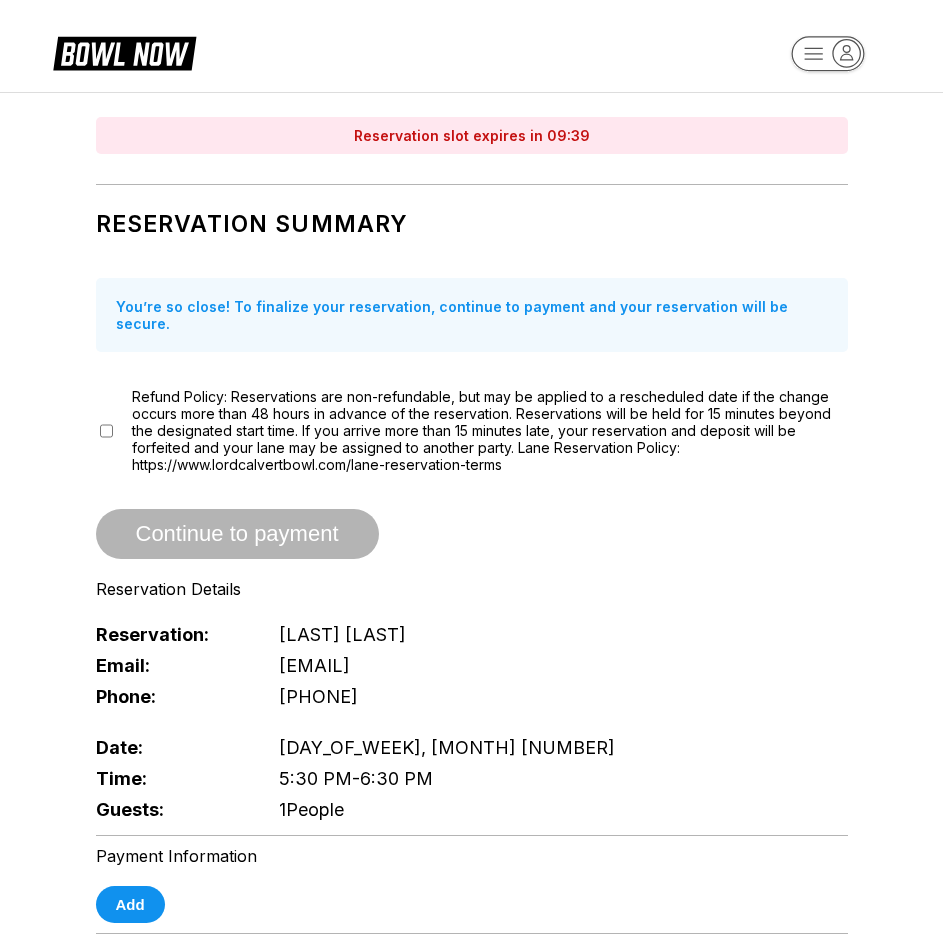click 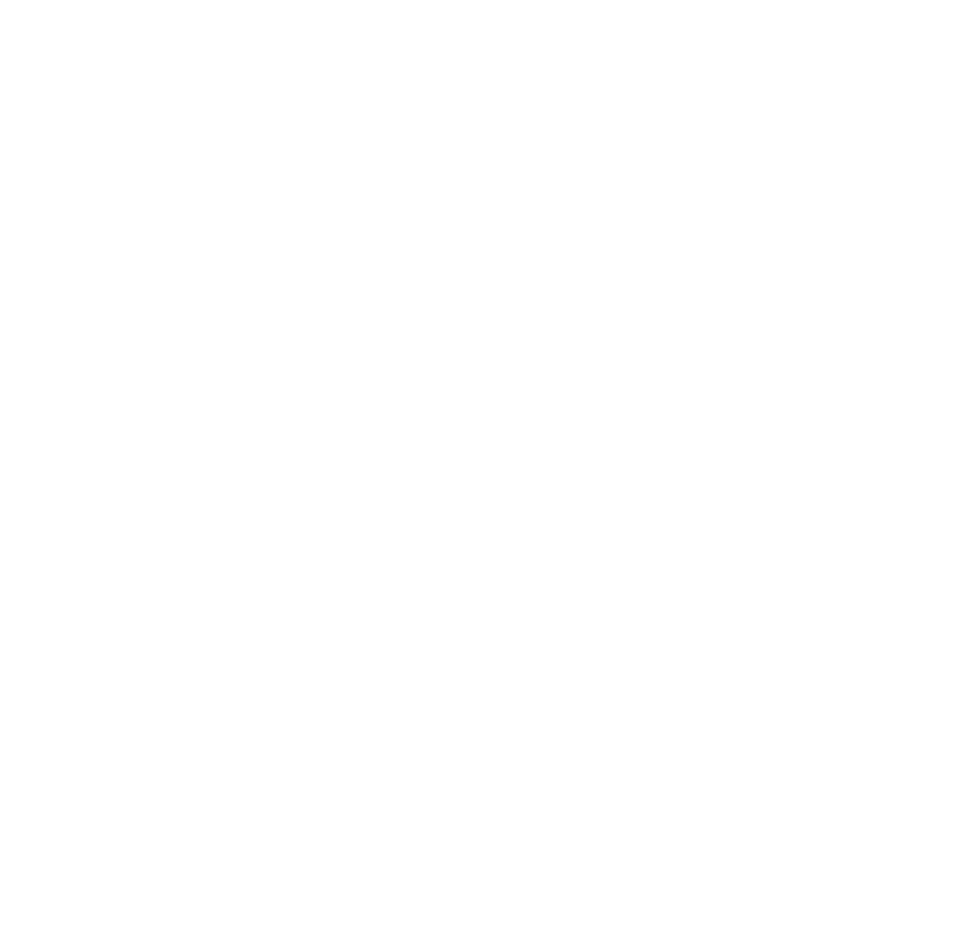 scroll, scrollTop: 0, scrollLeft: 0, axis: both 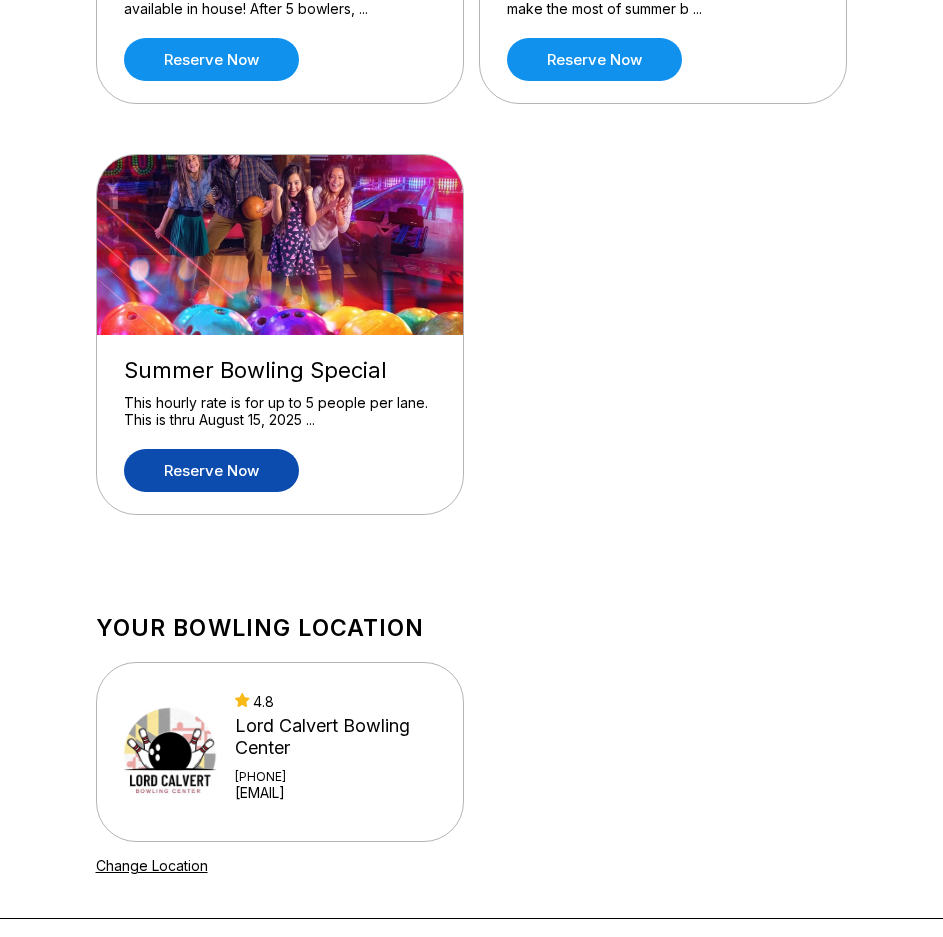 click on "Reserve now" at bounding box center (211, 470) 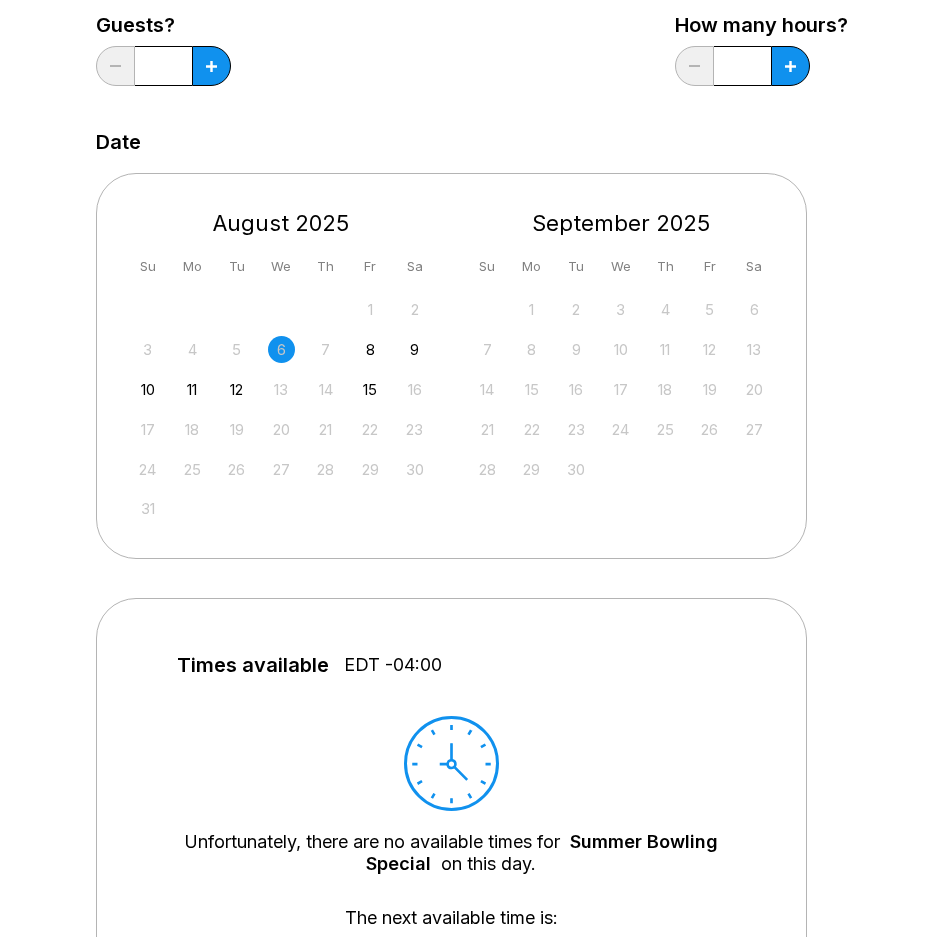 scroll, scrollTop: 300, scrollLeft: 0, axis: vertical 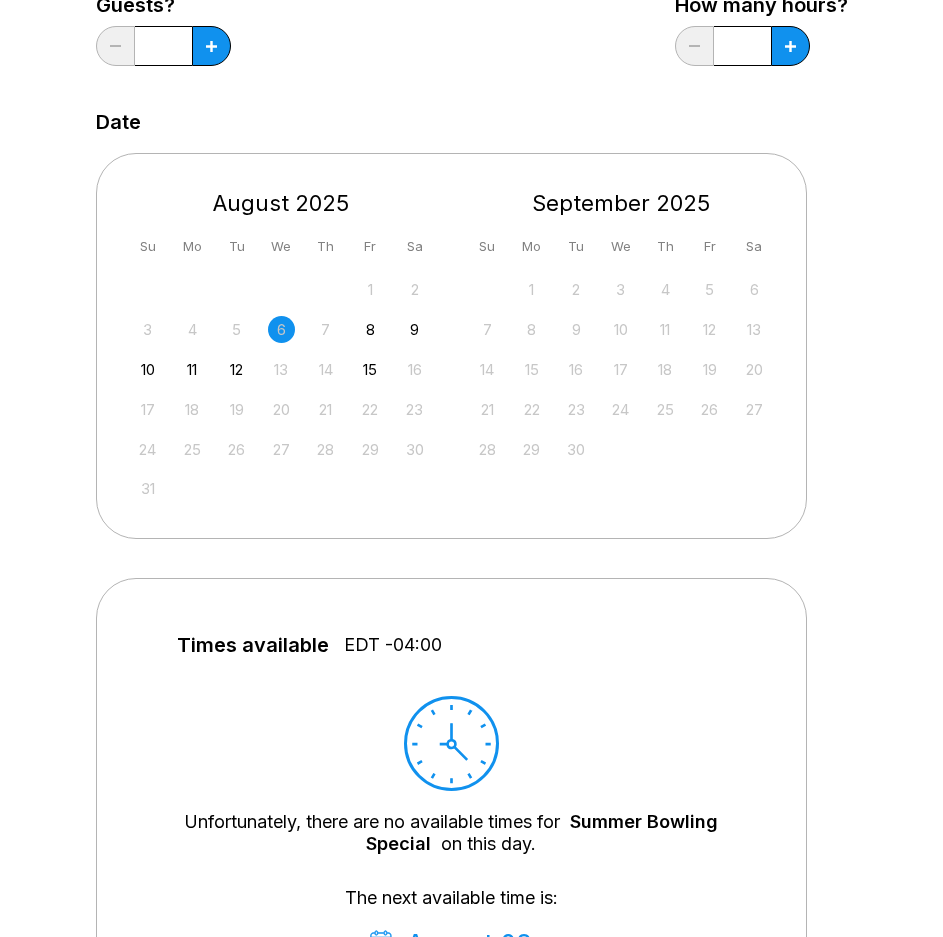 click on "6" at bounding box center [281, 329] 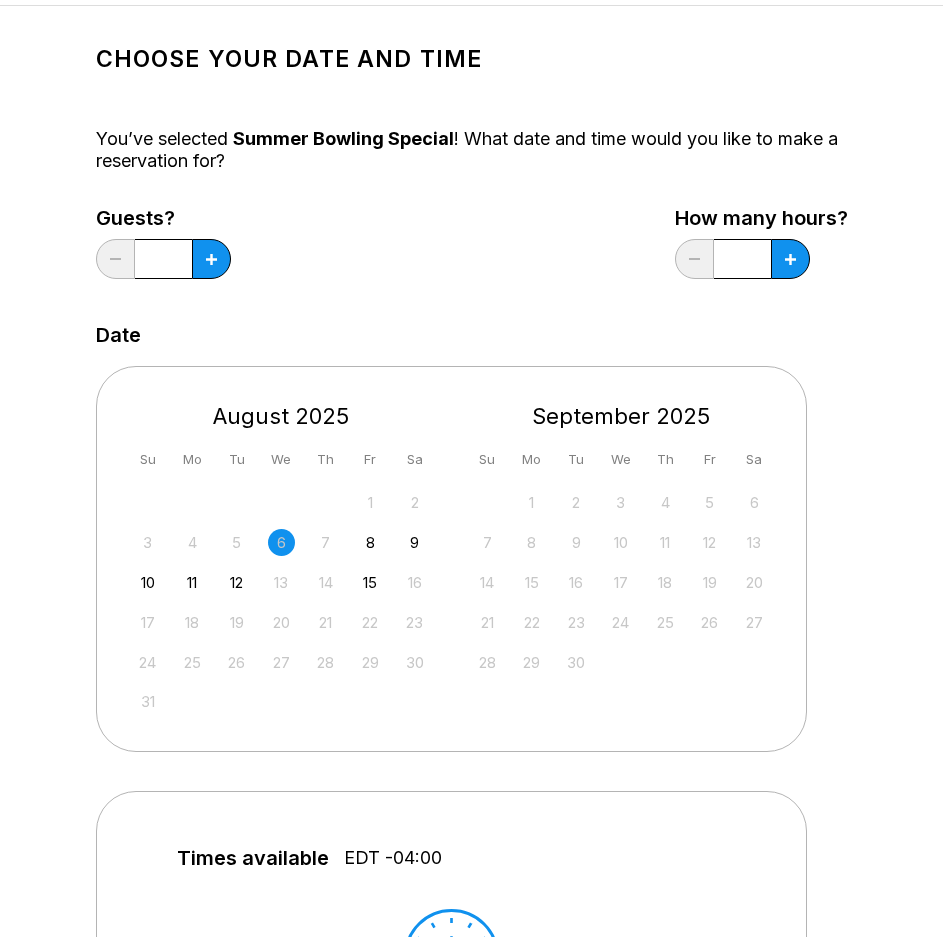 scroll, scrollTop: 0, scrollLeft: 0, axis: both 